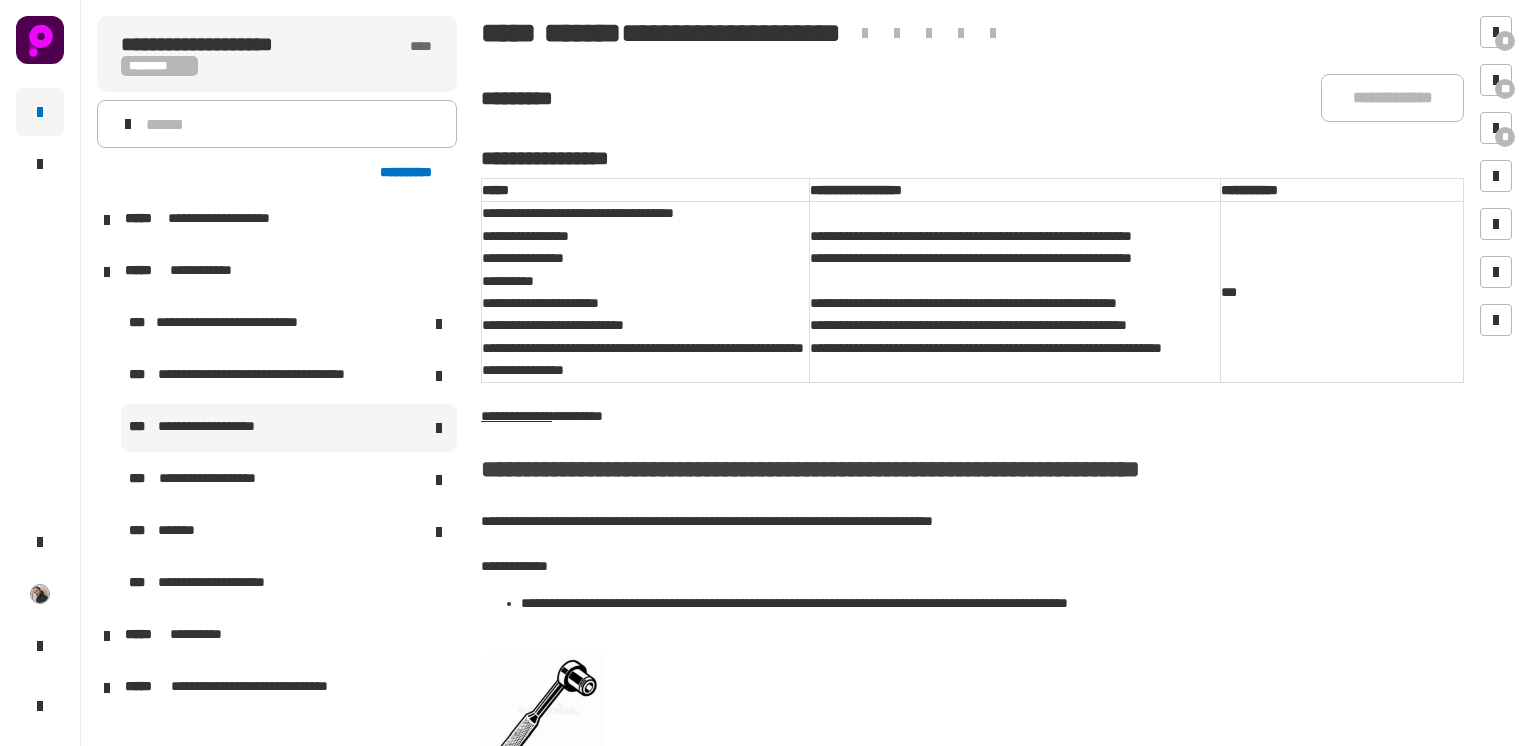 scroll, scrollTop: 0, scrollLeft: 0, axis: both 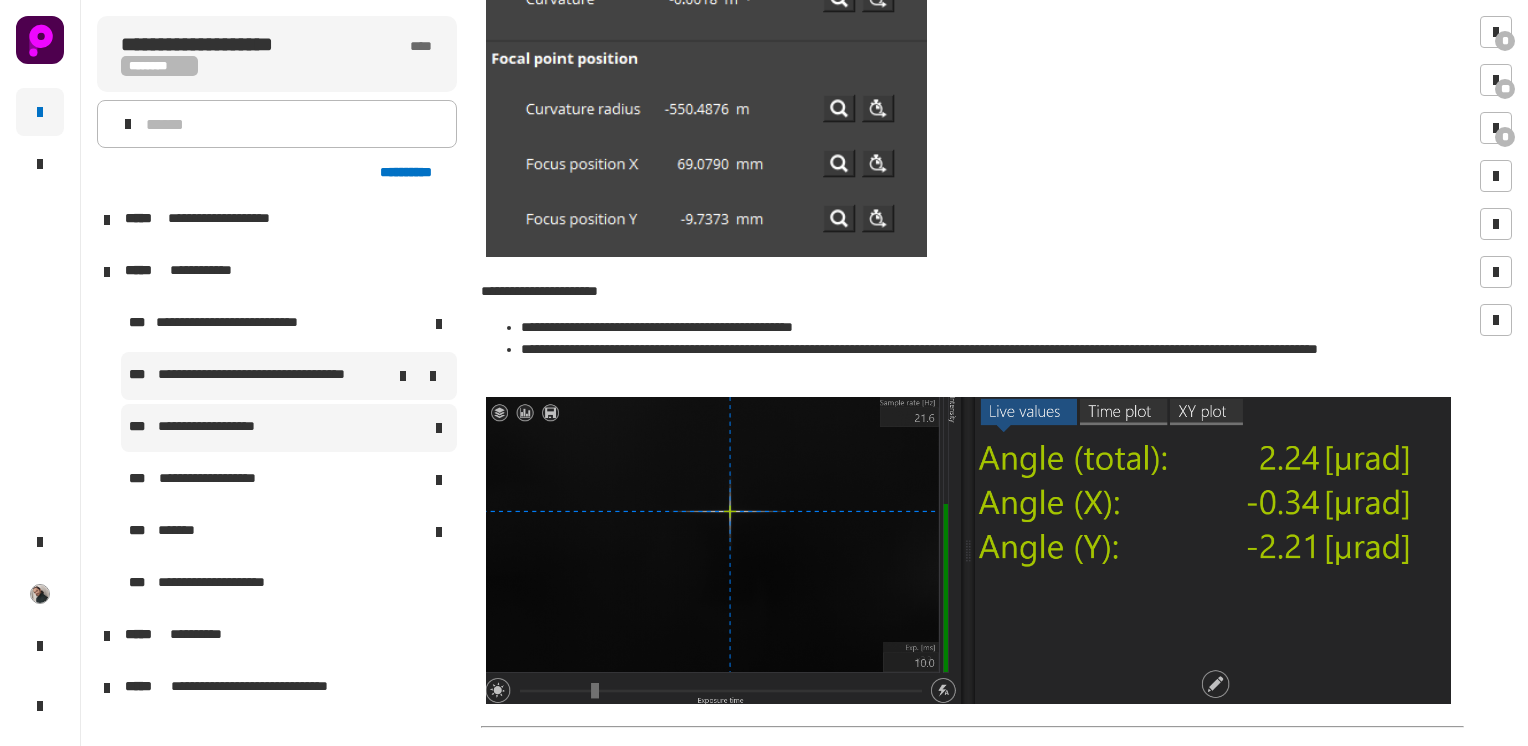 click on "**********" at bounding box center (275, 376) 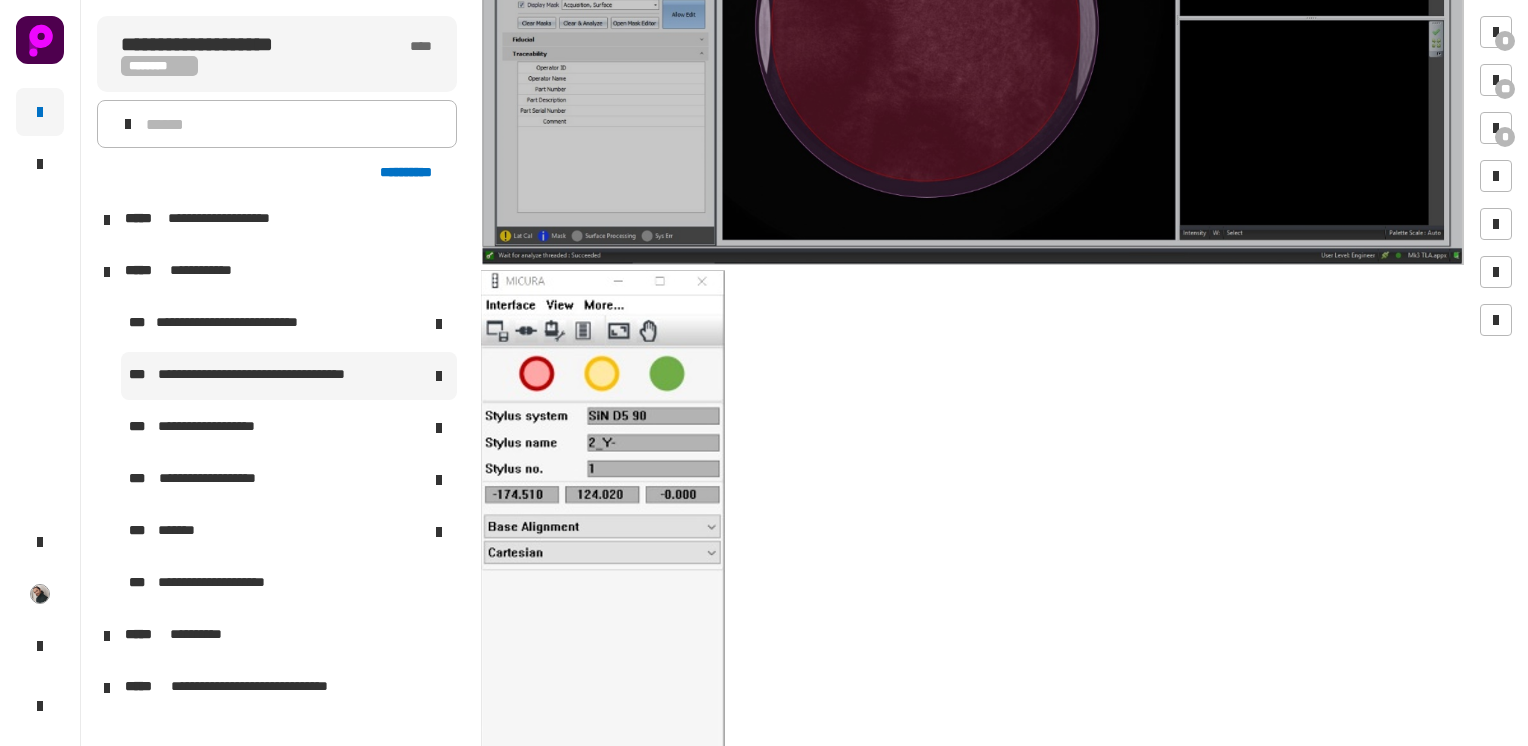 scroll, scrollTop: 9753, scrollLeft: 0, axis: vertical 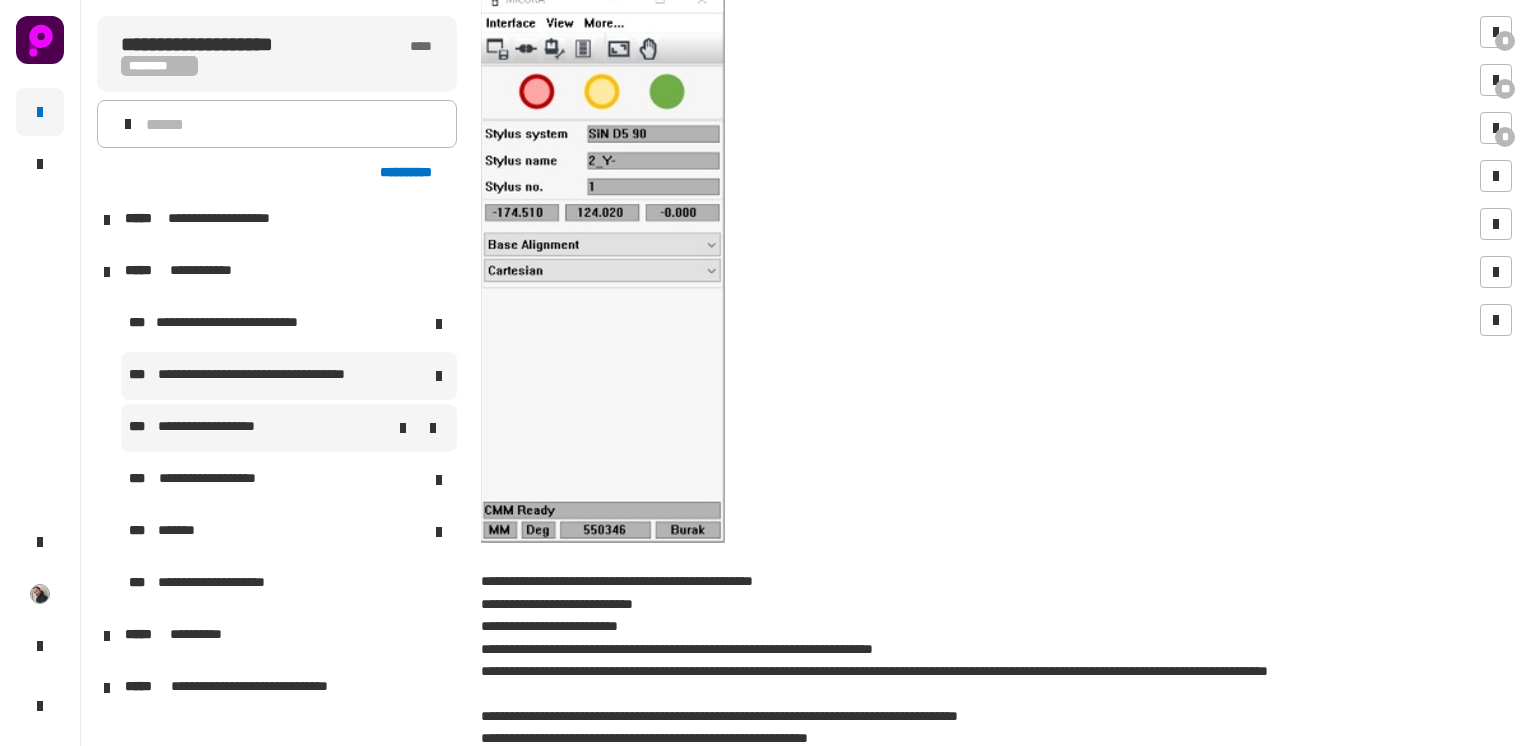 click on "**********" at bounding box center [225, 428] 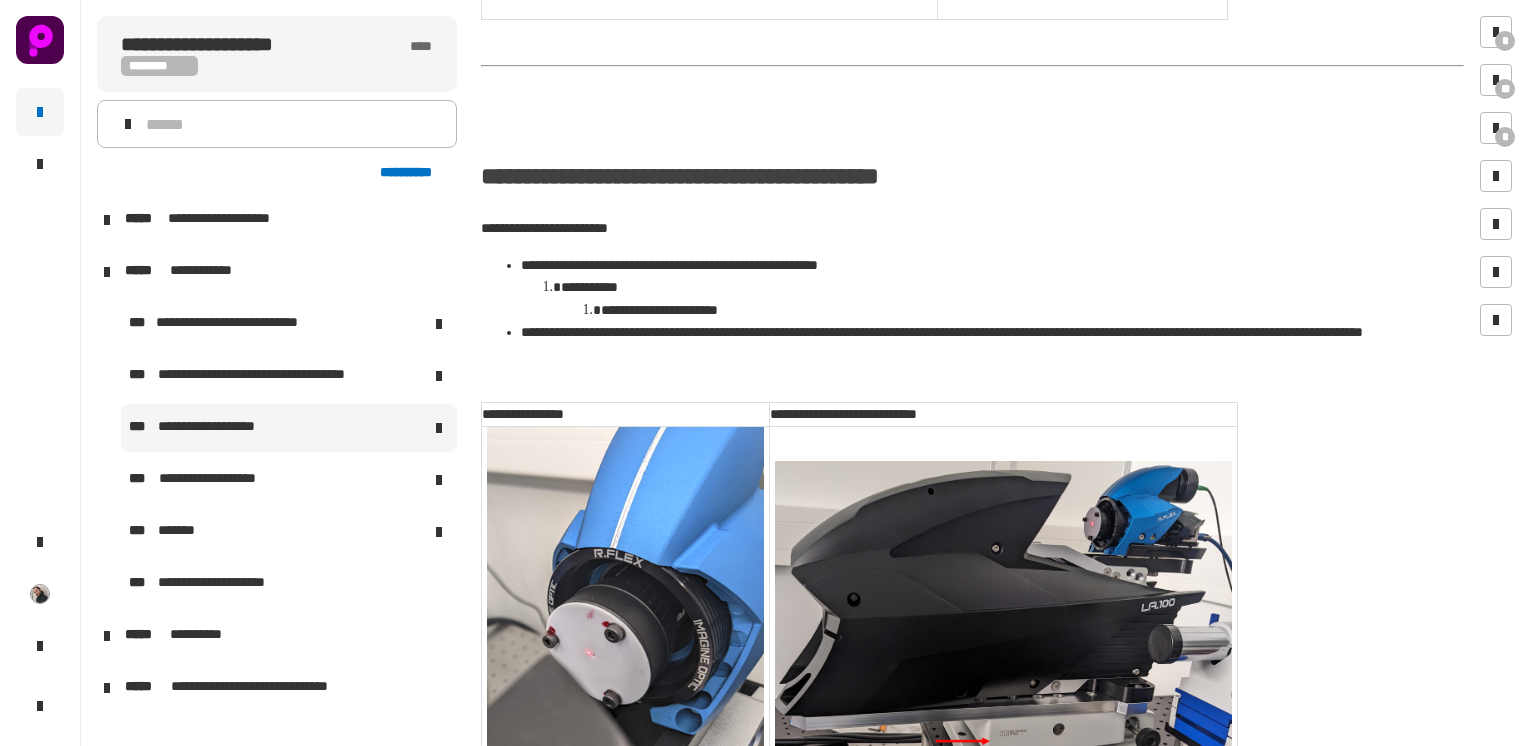 scroll, scrollTop: 5627, scrollLeft: 0, axis: vertical 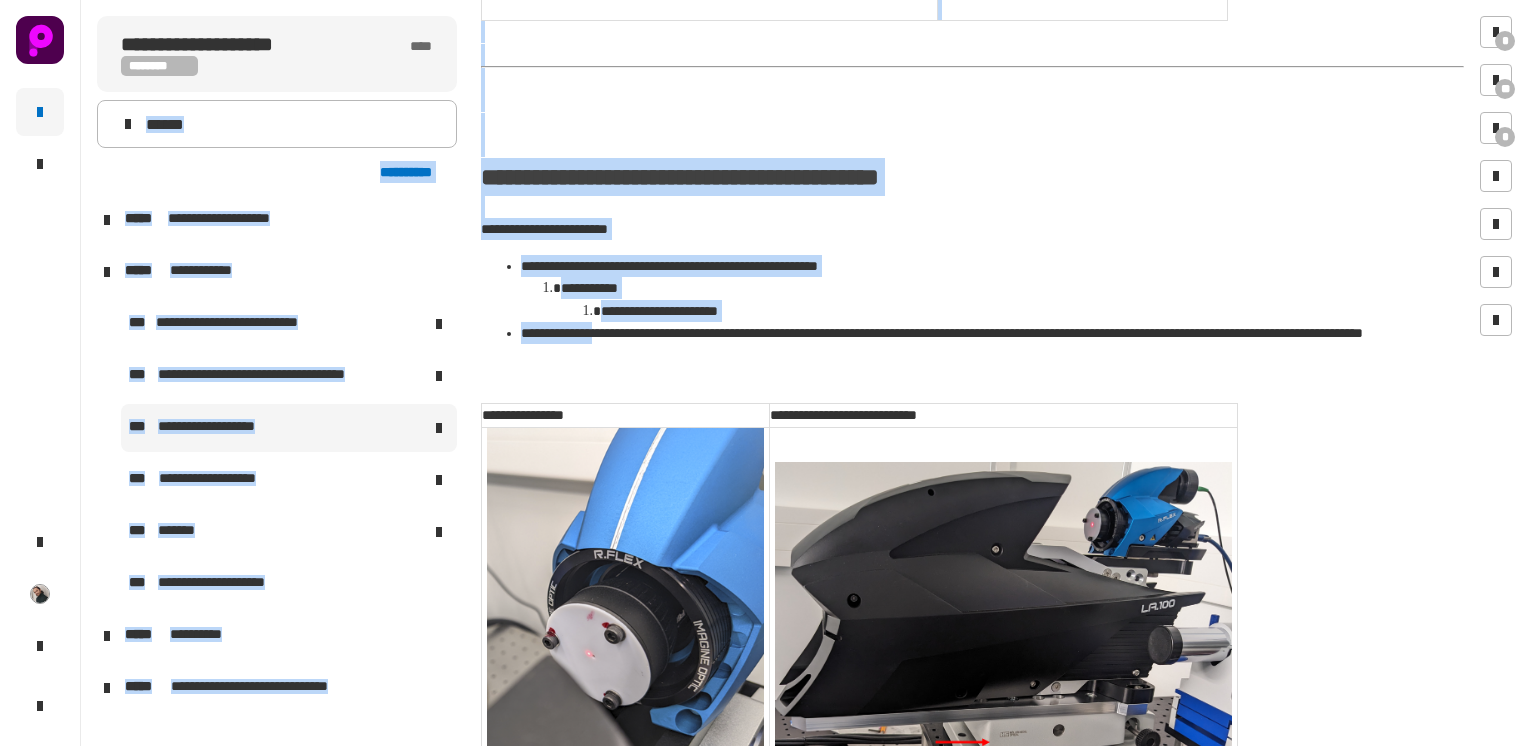 drag, startPoint x: 479, startPoint y: 142, endPoint x: 616, endPoint y: 310, distance: 216.77869 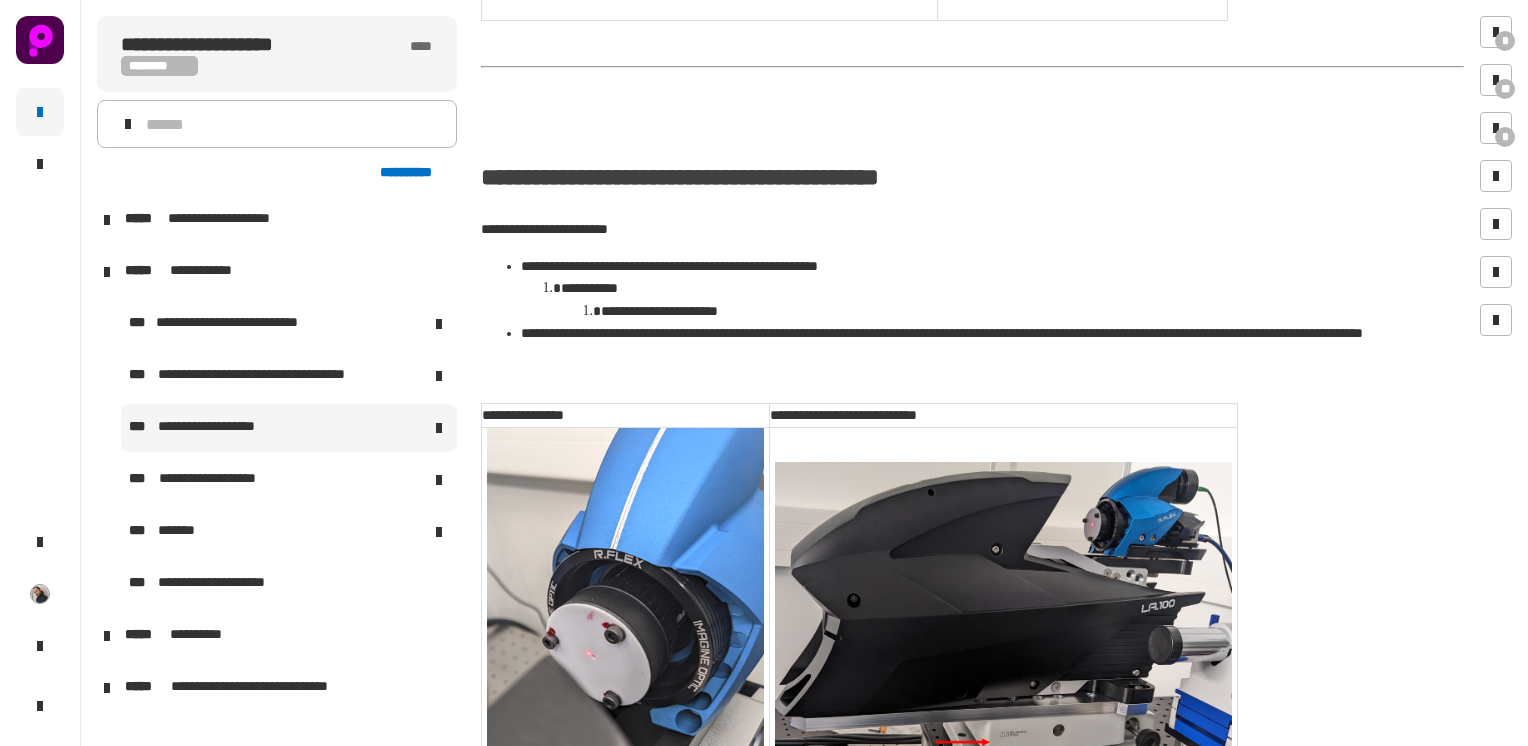 drag, startPoint x: 616, startPoint y: 310, endPoint x: 655, endPoint y: 326, distance: 42.154476 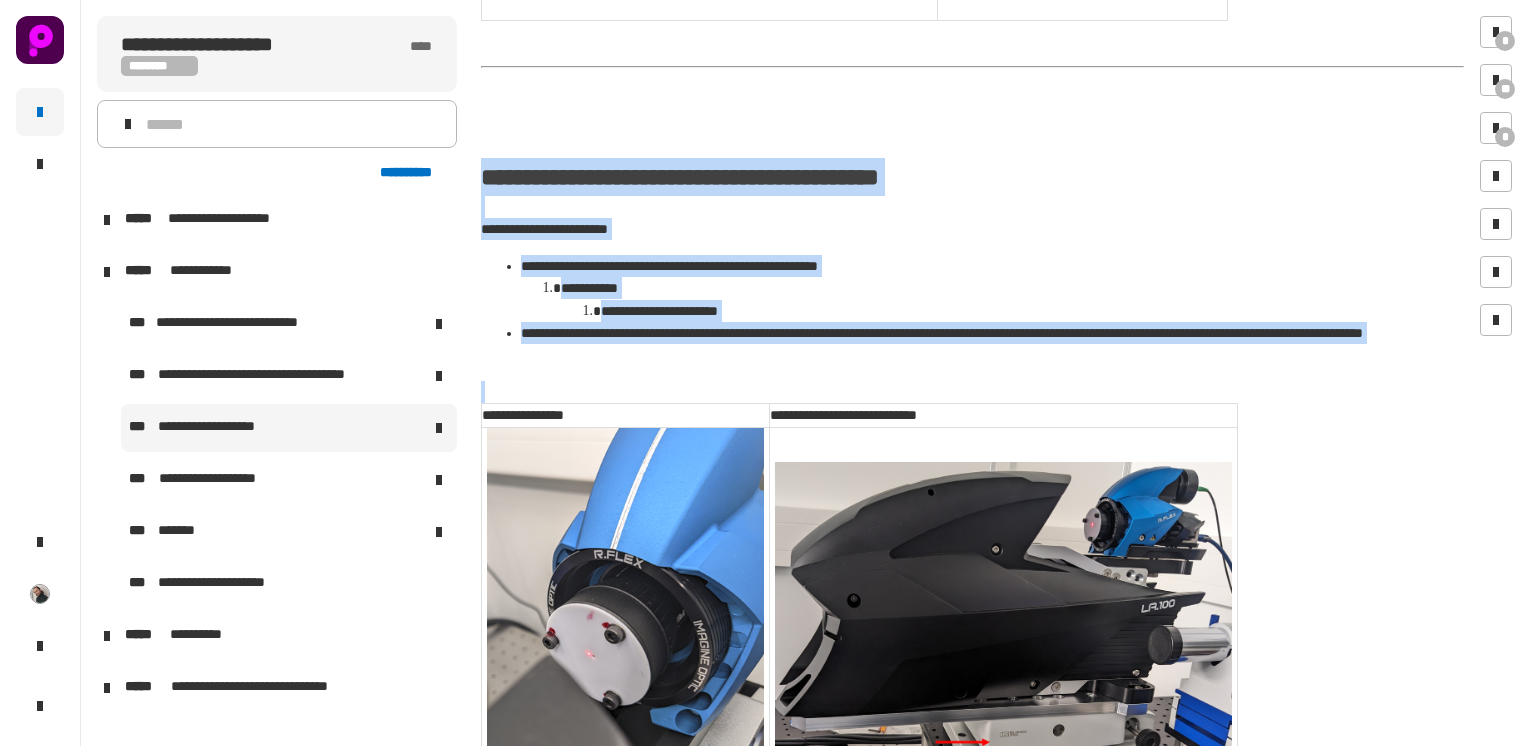 drag, startPoint x: 485, startPoint y: 141, endPoint x: 1272, endPoint y: 472, distance: 853.774 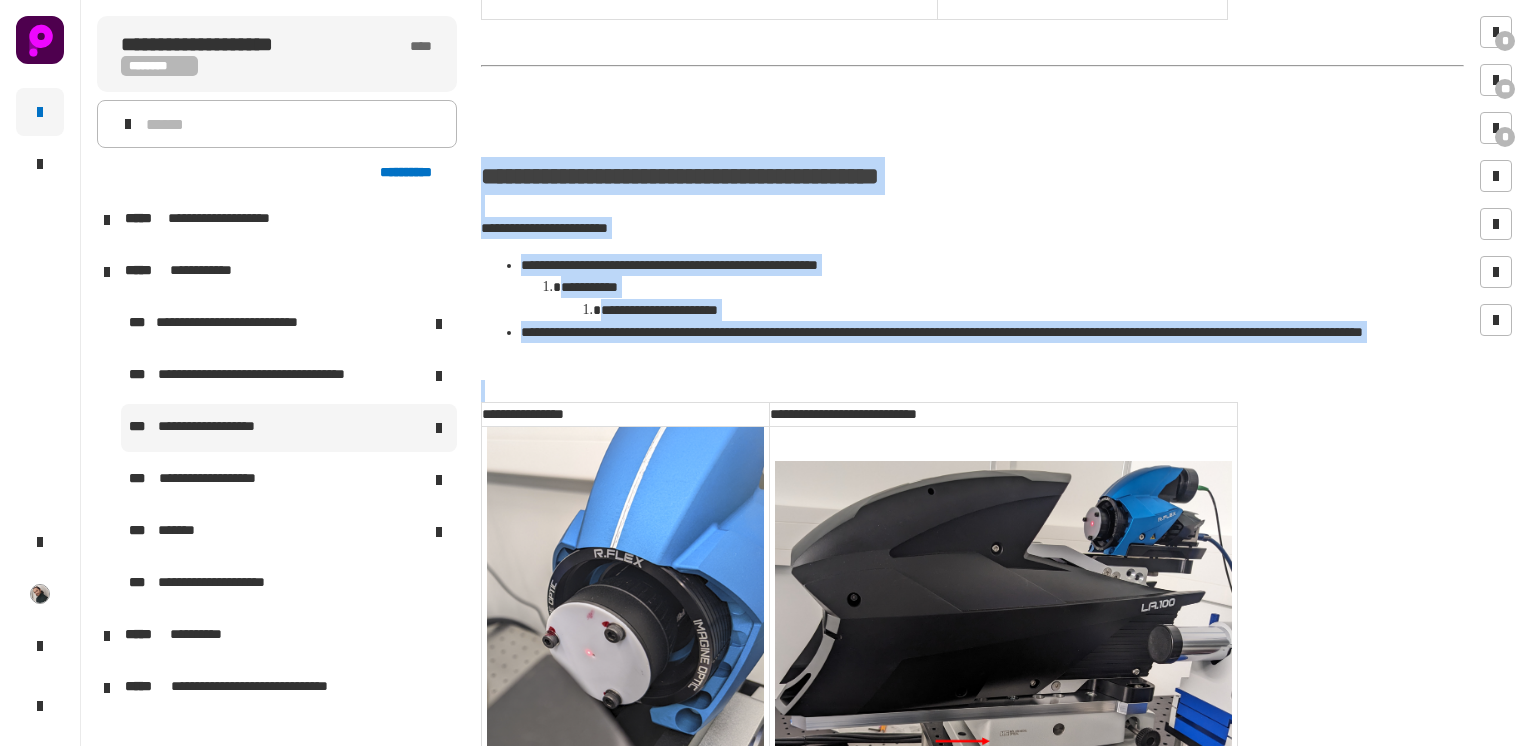 click on "**********" 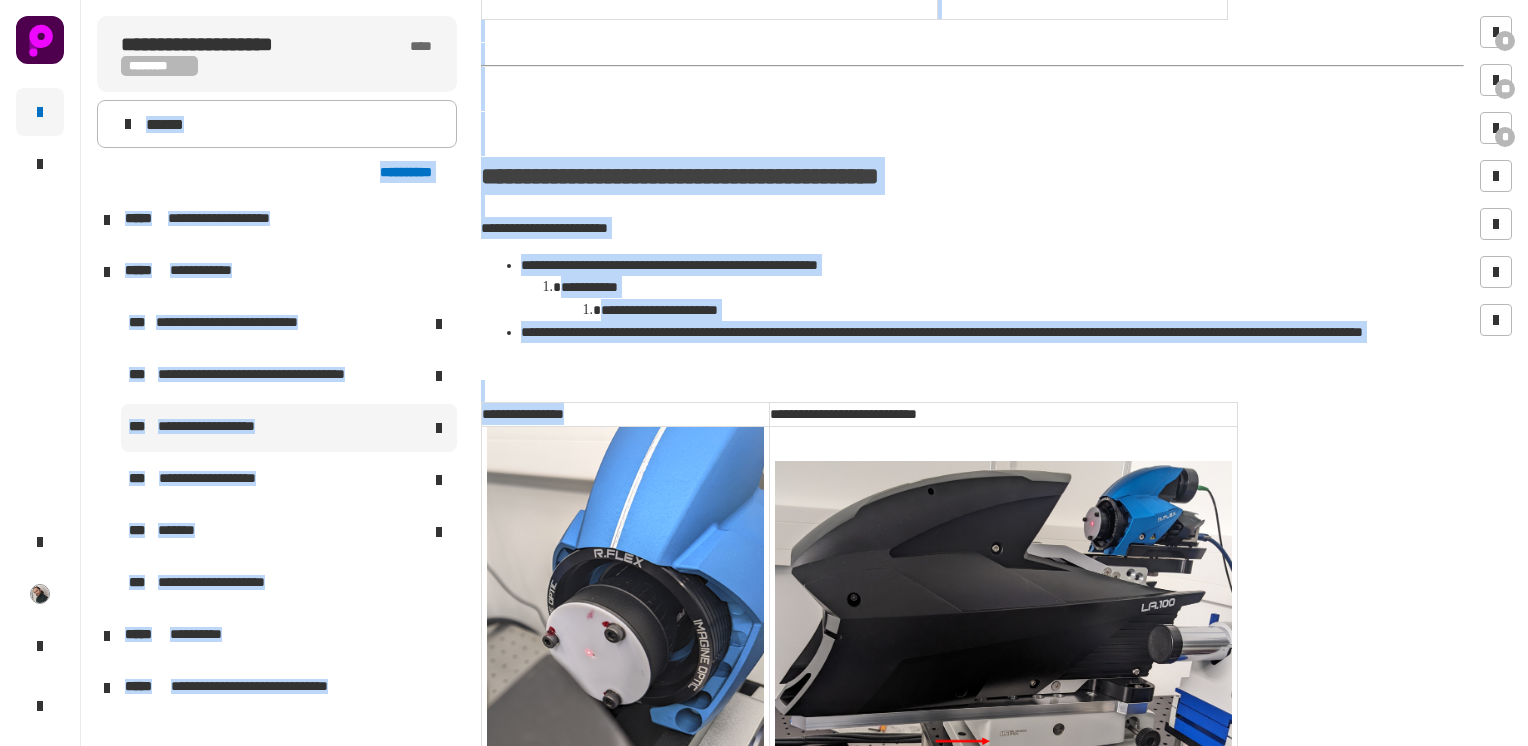 drag, startPoint x: 478, startPoint y: 141, endPoint x: 655, endPoint y: 378, distance: 295.8006 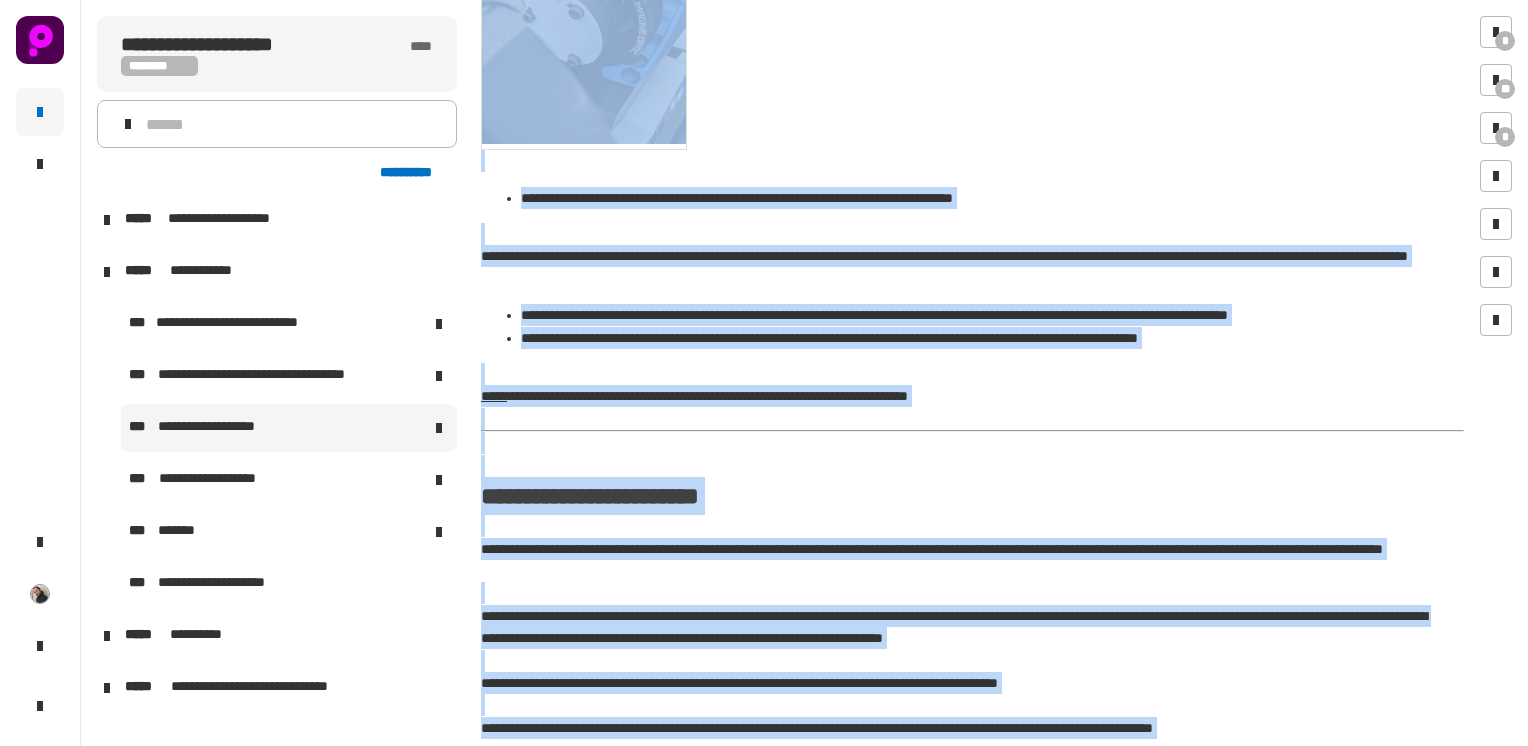 scroll, scrollTop: 7856, scrollLeft: 0, axis: vertical 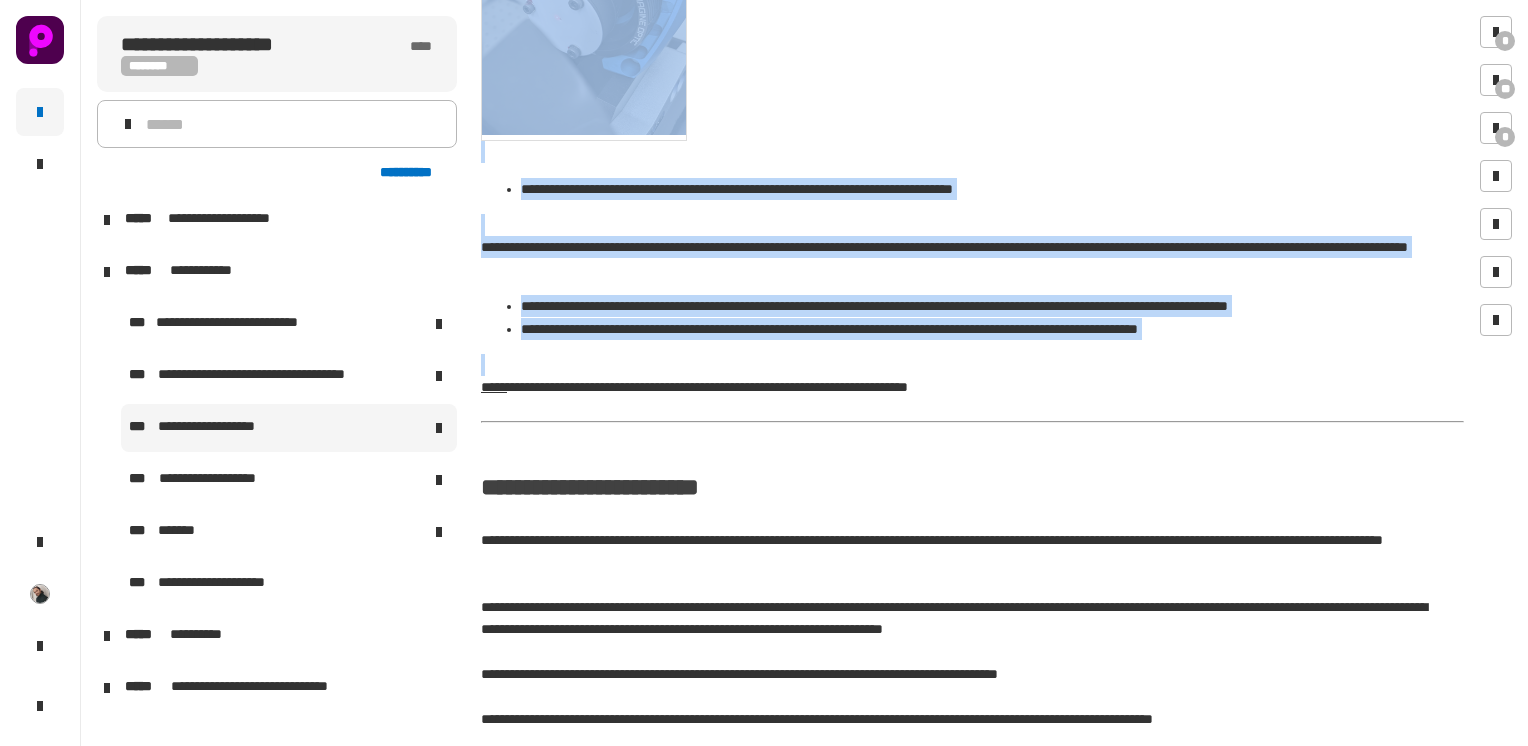 drag, startPoint x: 485, startPoint y: 140, endPoint x: 1053, endPoint y: 318, distance: 595.2378 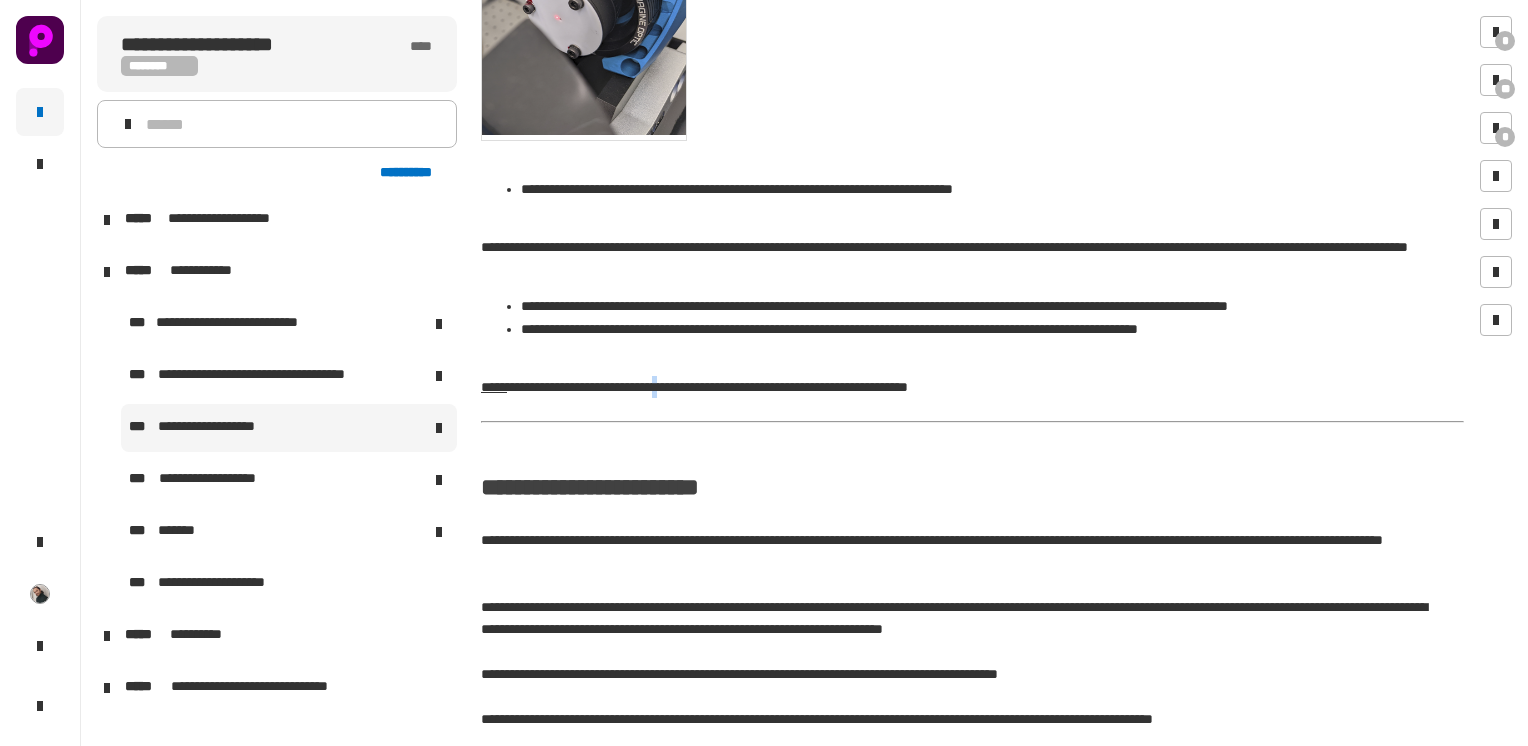 click on "**********" 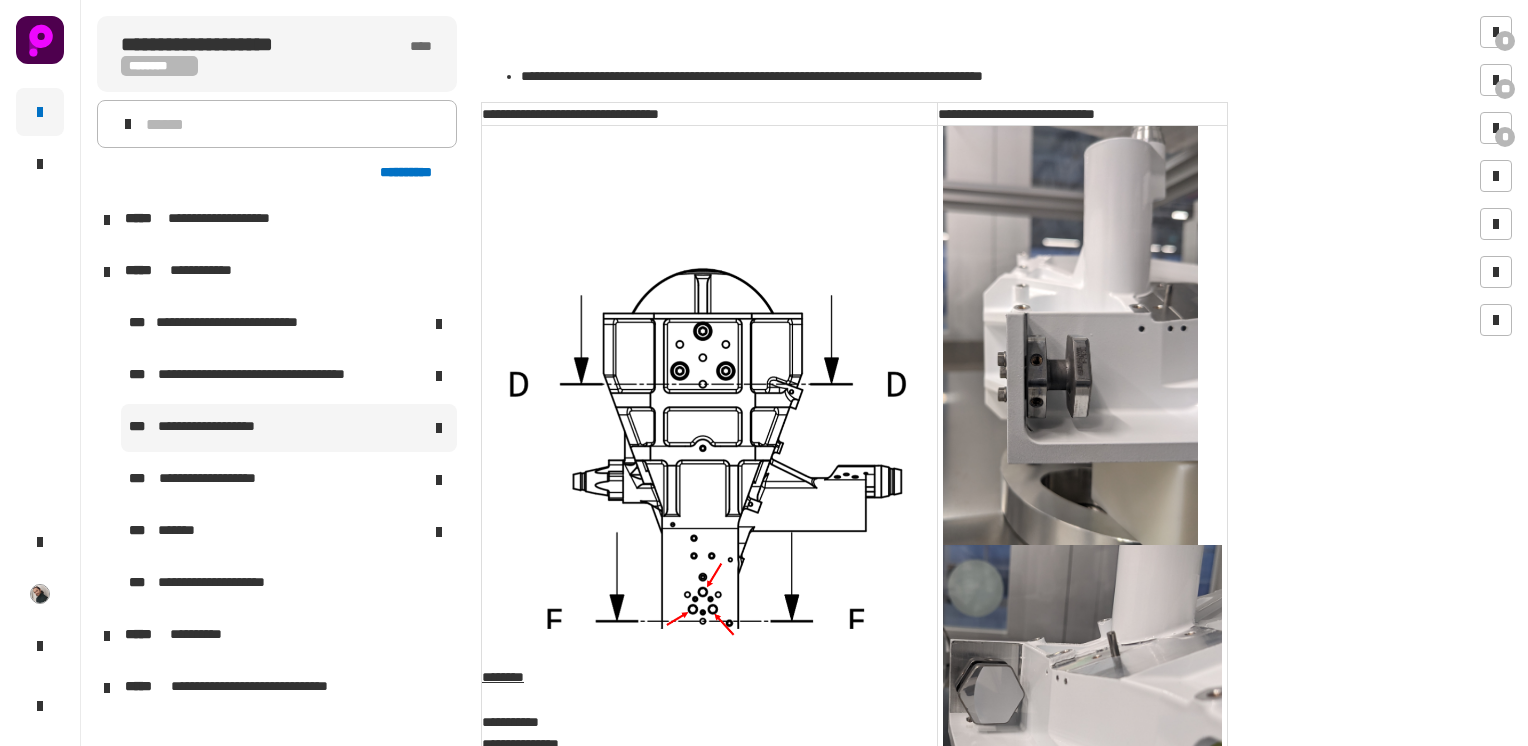 scroll, scrollTop: 4692, scrollLeft: 0, axis: vertical 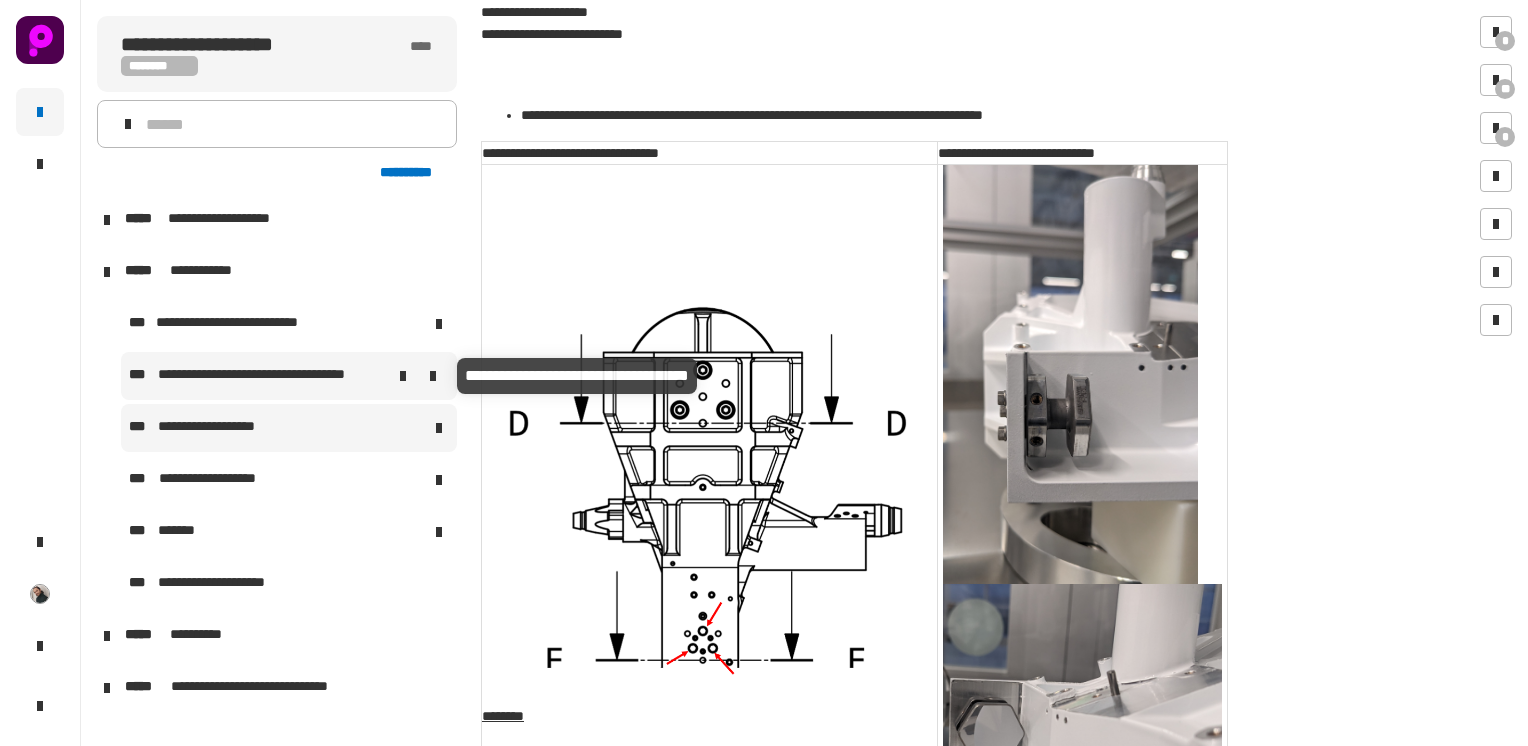 click on "**********" at bounding box center [275, 376] 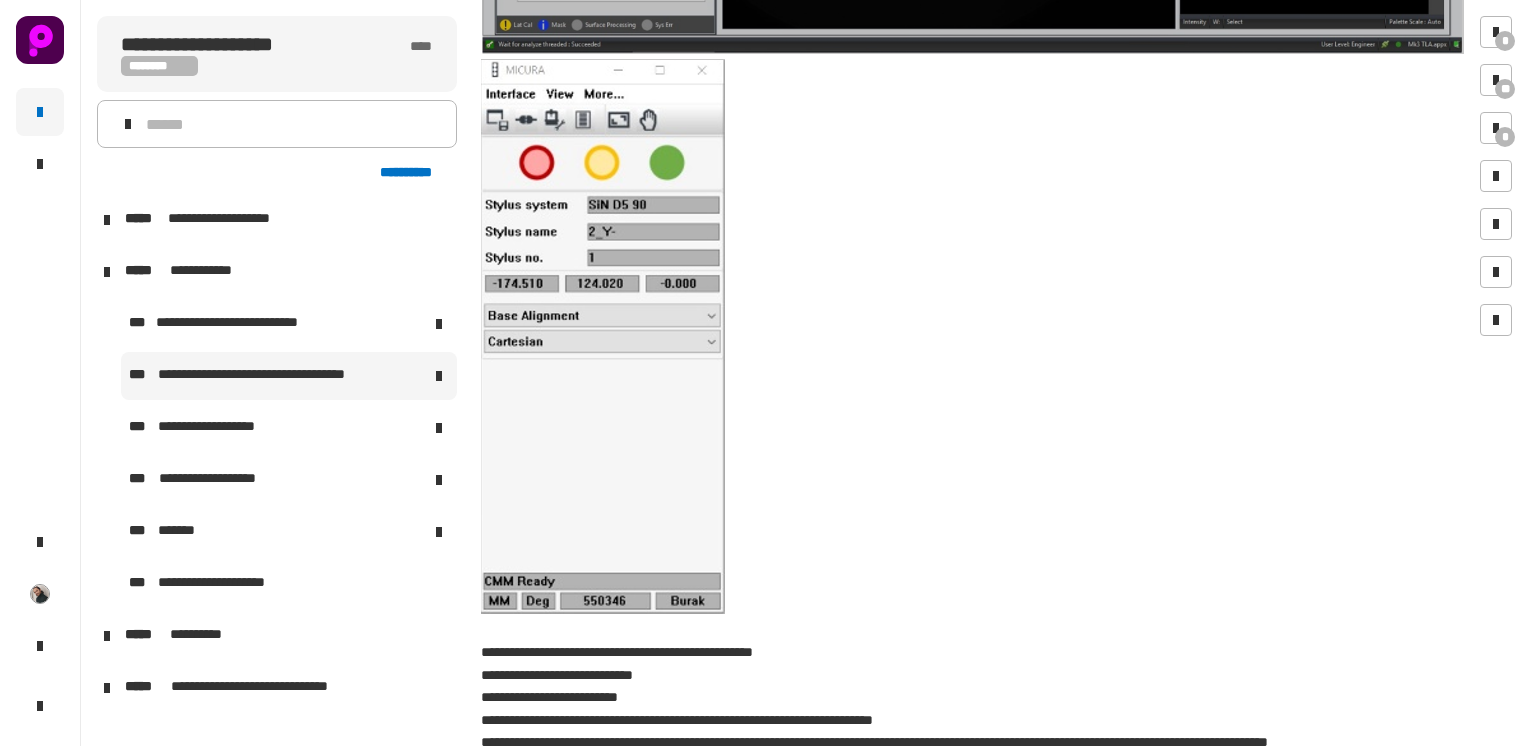 scroll, scrollTop: 9753, scrollLeft: 0, axis: vertical 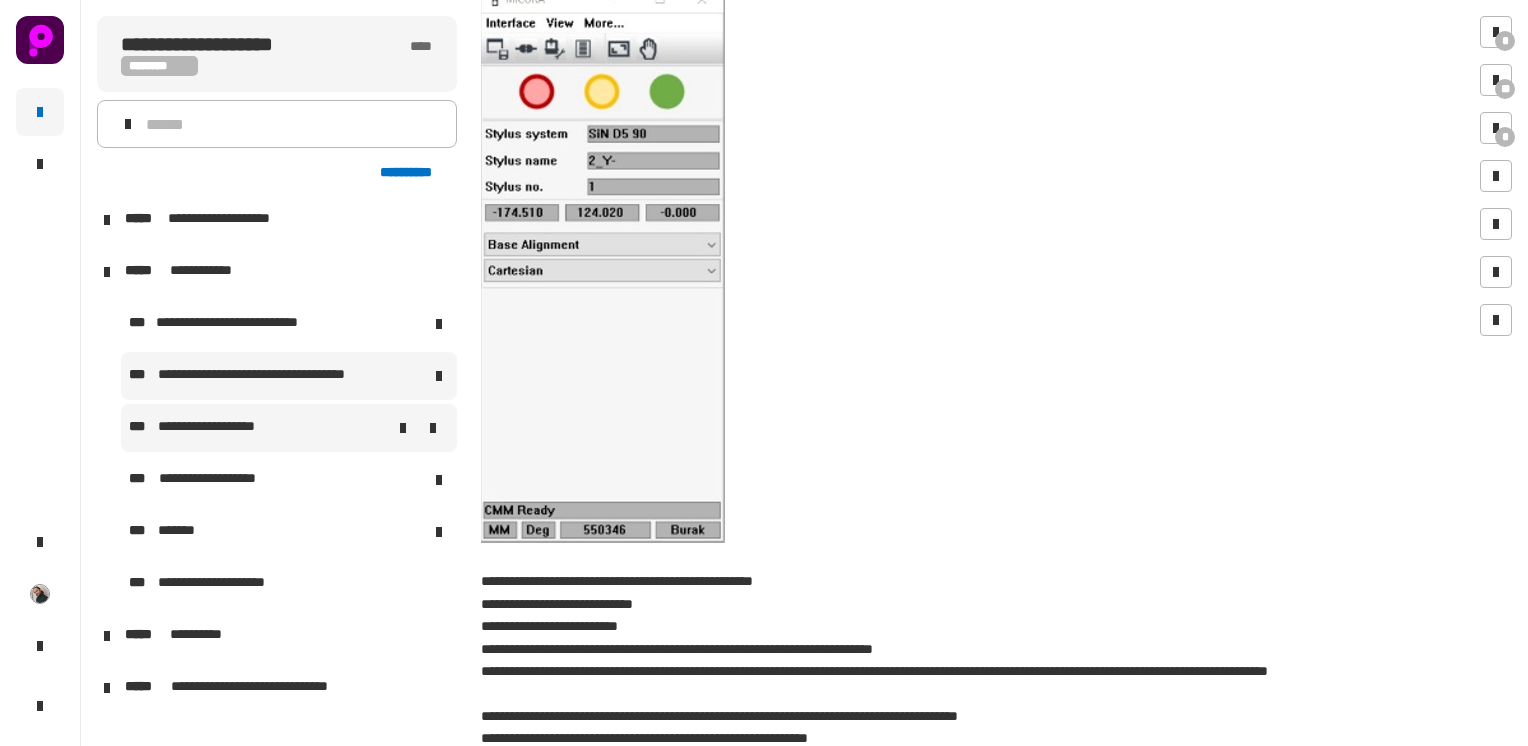 click at bounding box center (373, 428) 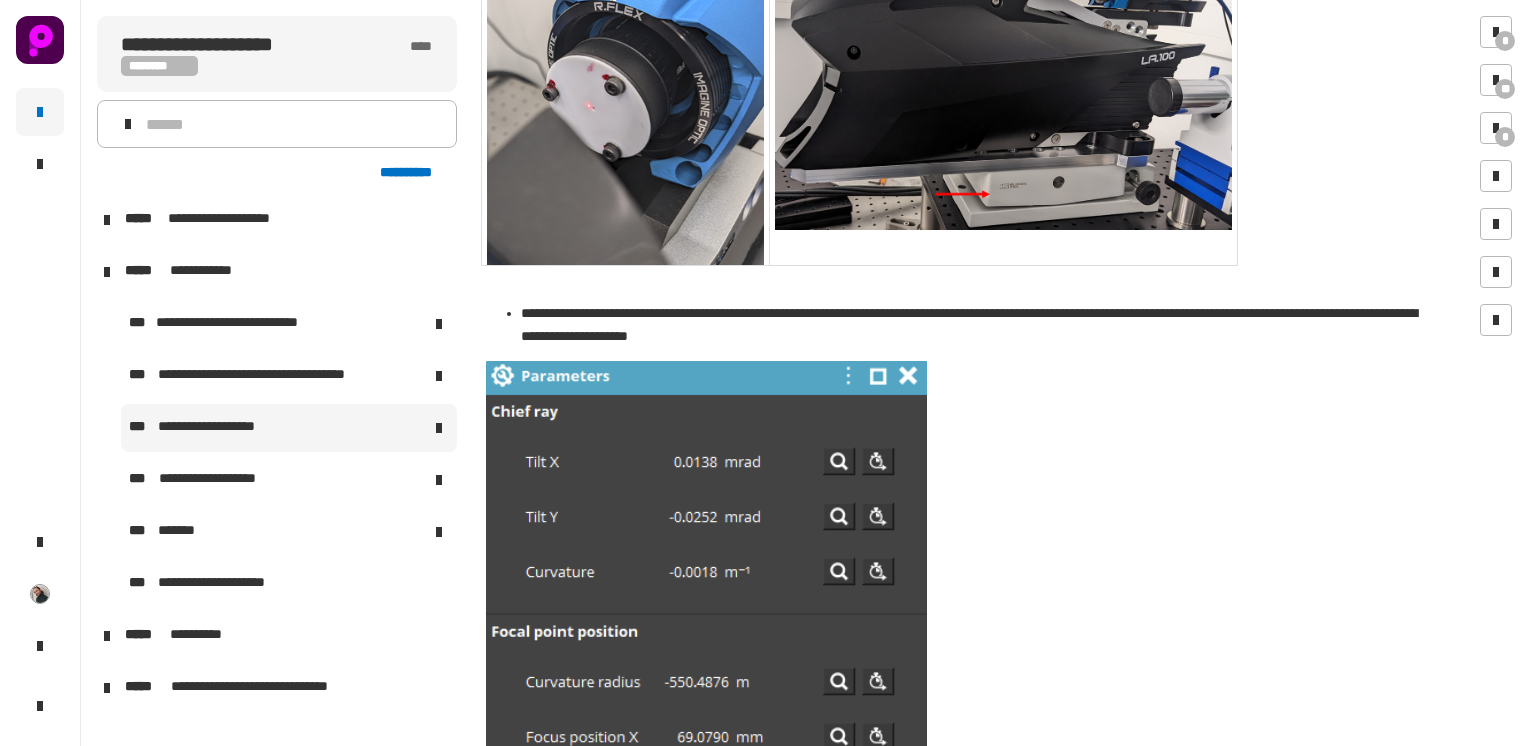 scroll, scrollTop: 6135, scrollLeft: 0, axis: vertical 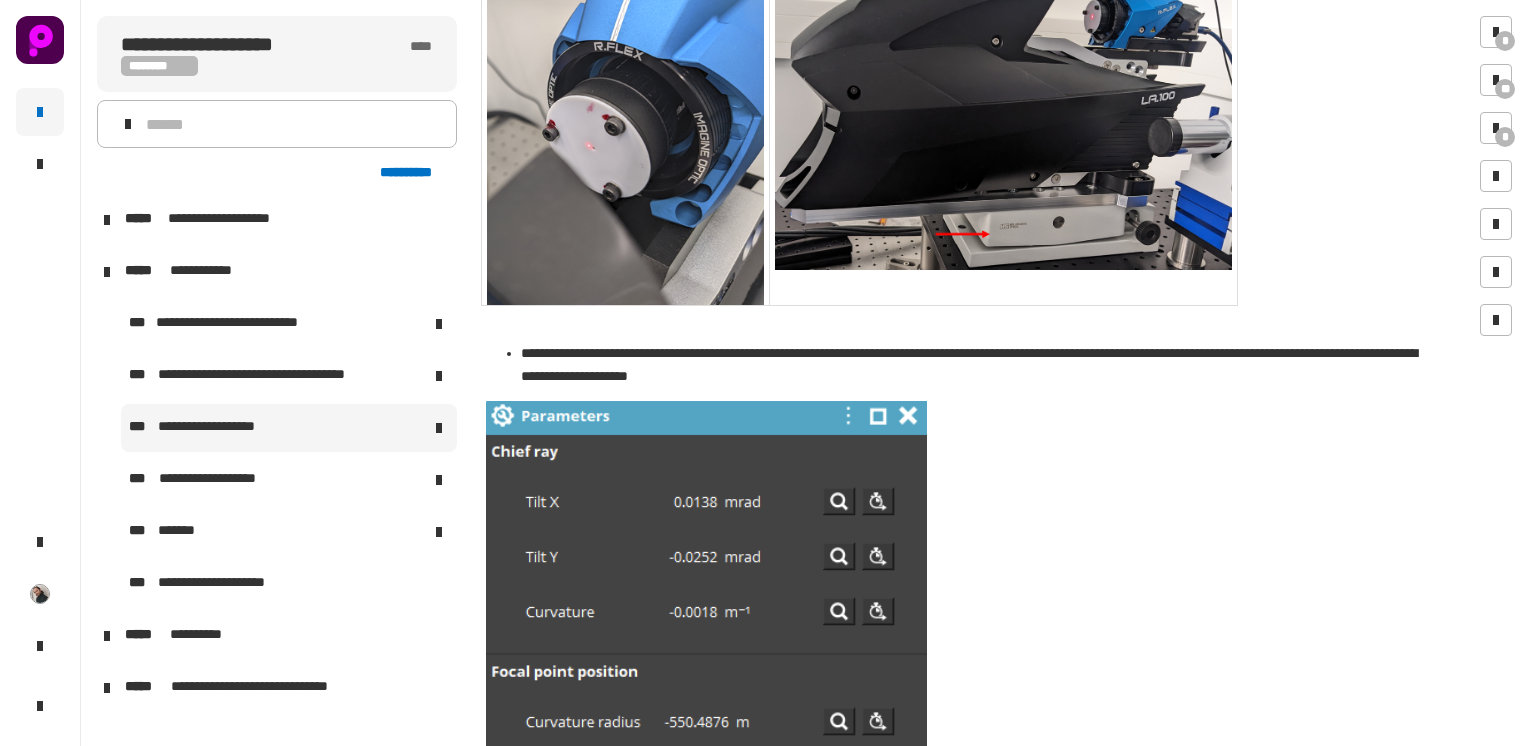 click 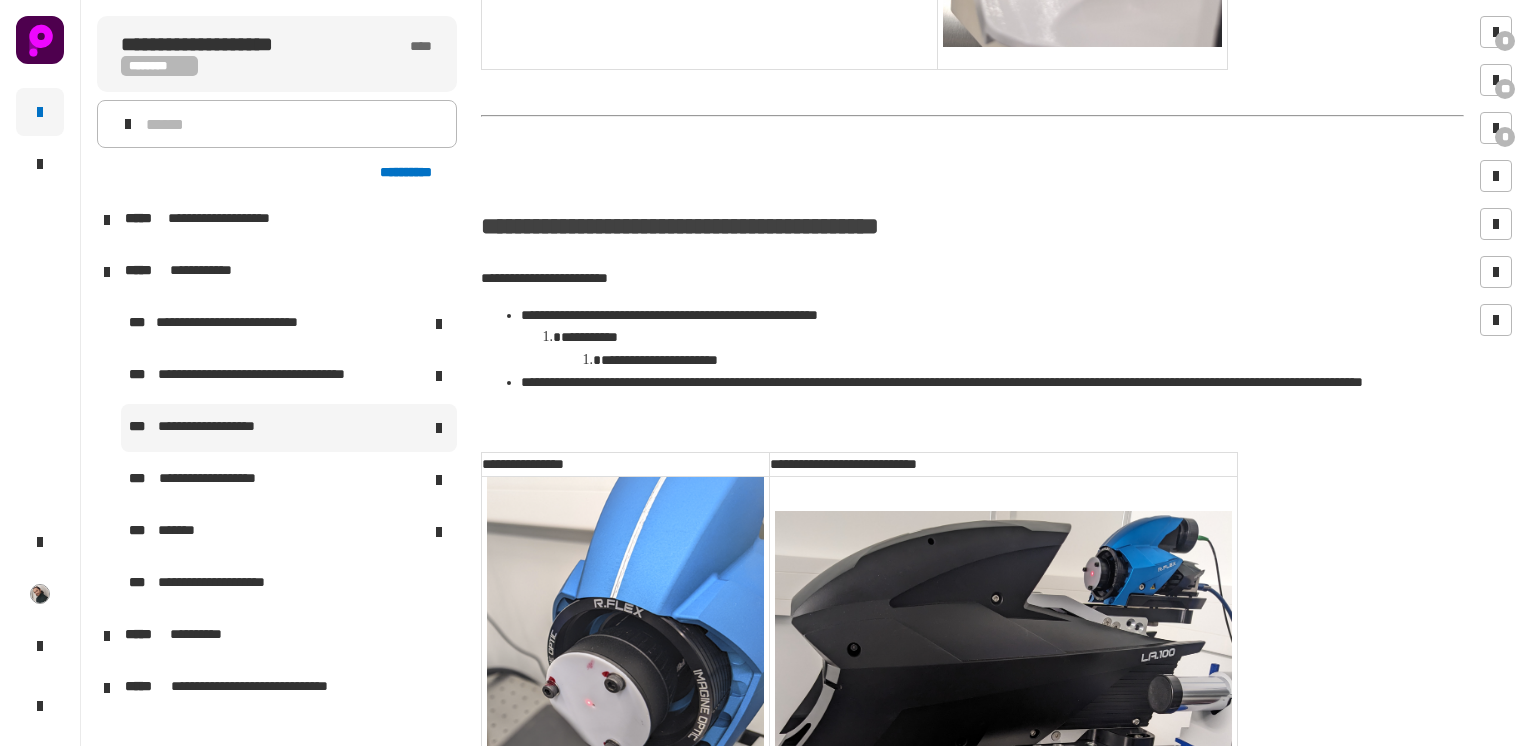 scroll, scrollTop: 5567, scrollLeft: 0, axis: vertical 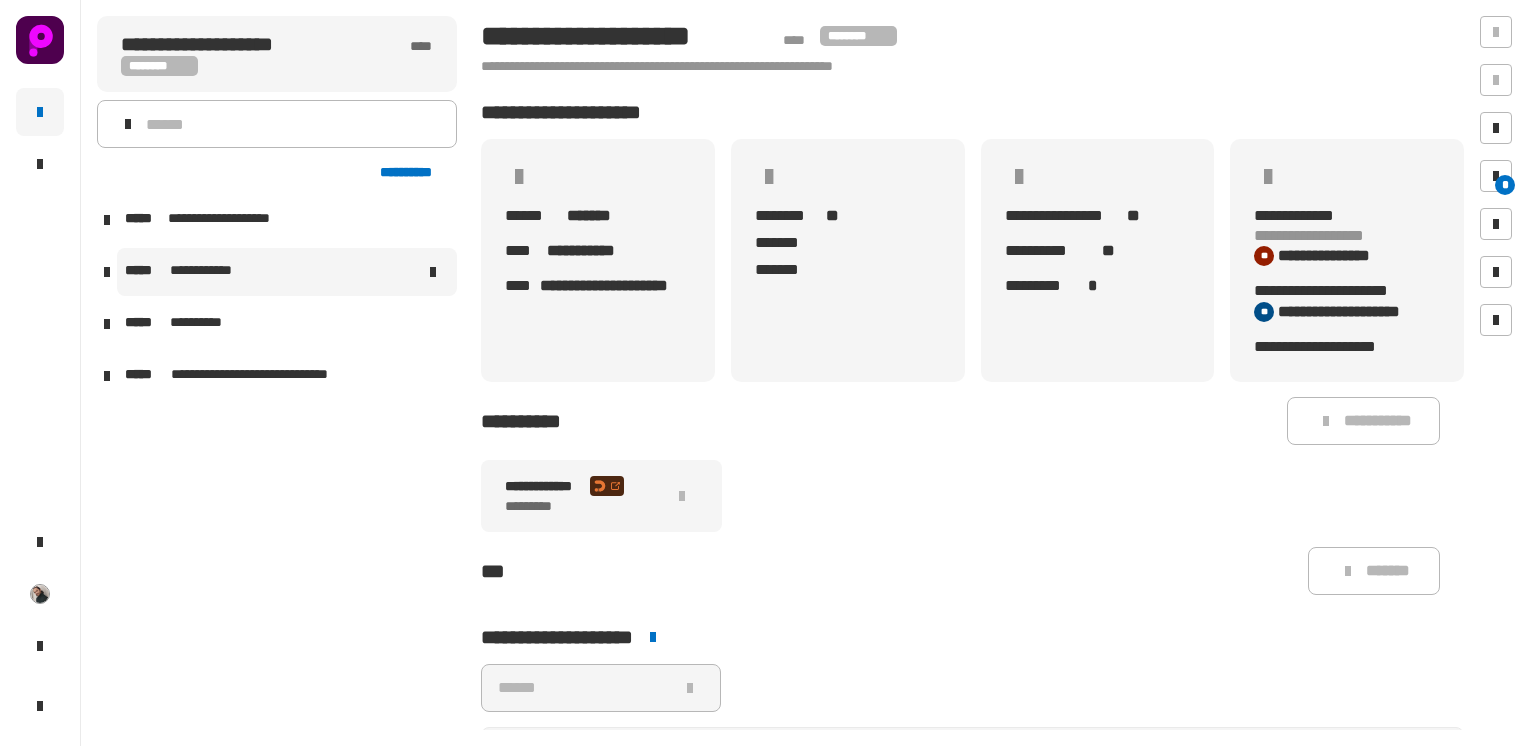 click on "**********" at bounding box center [287, 272] 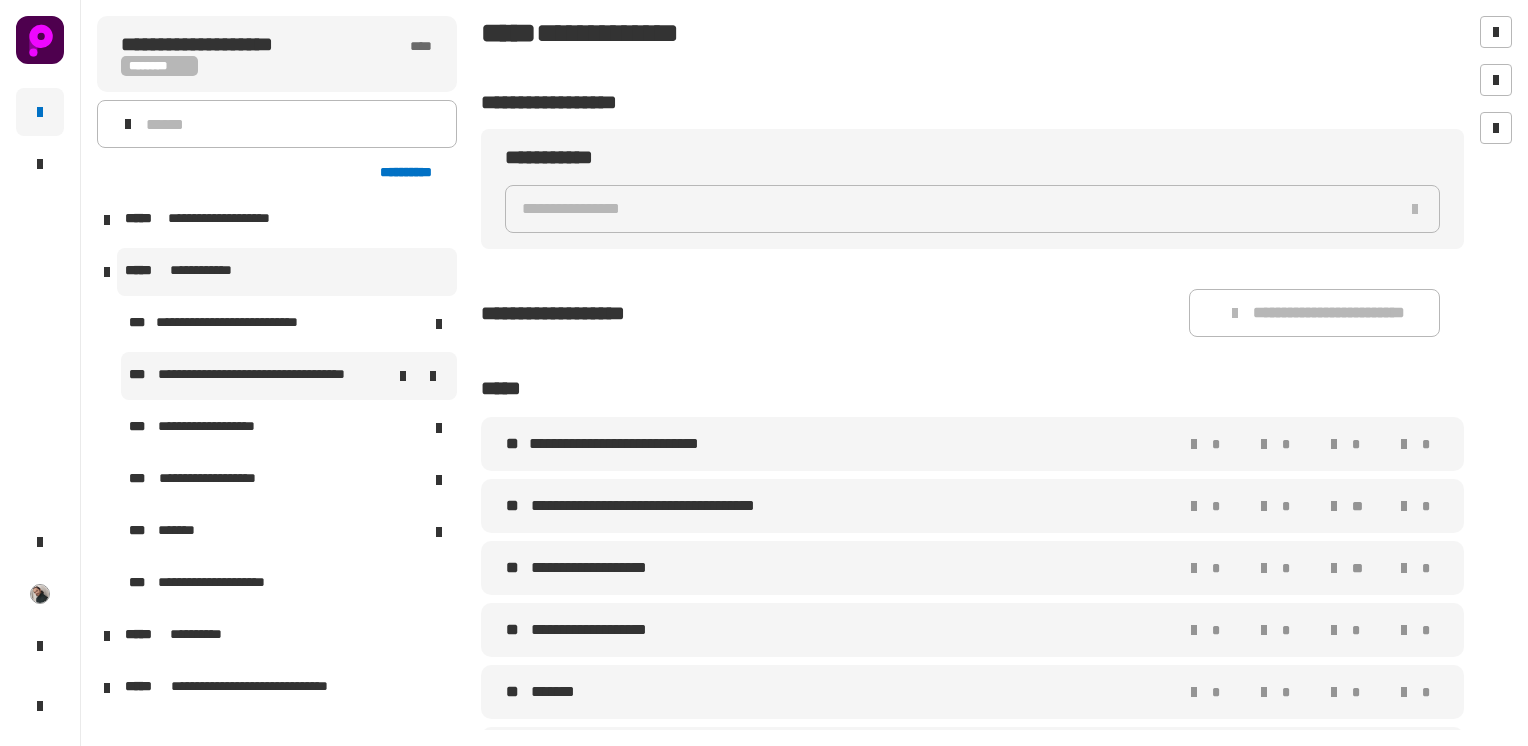 click on "**********" at bounding box center [289, 376] 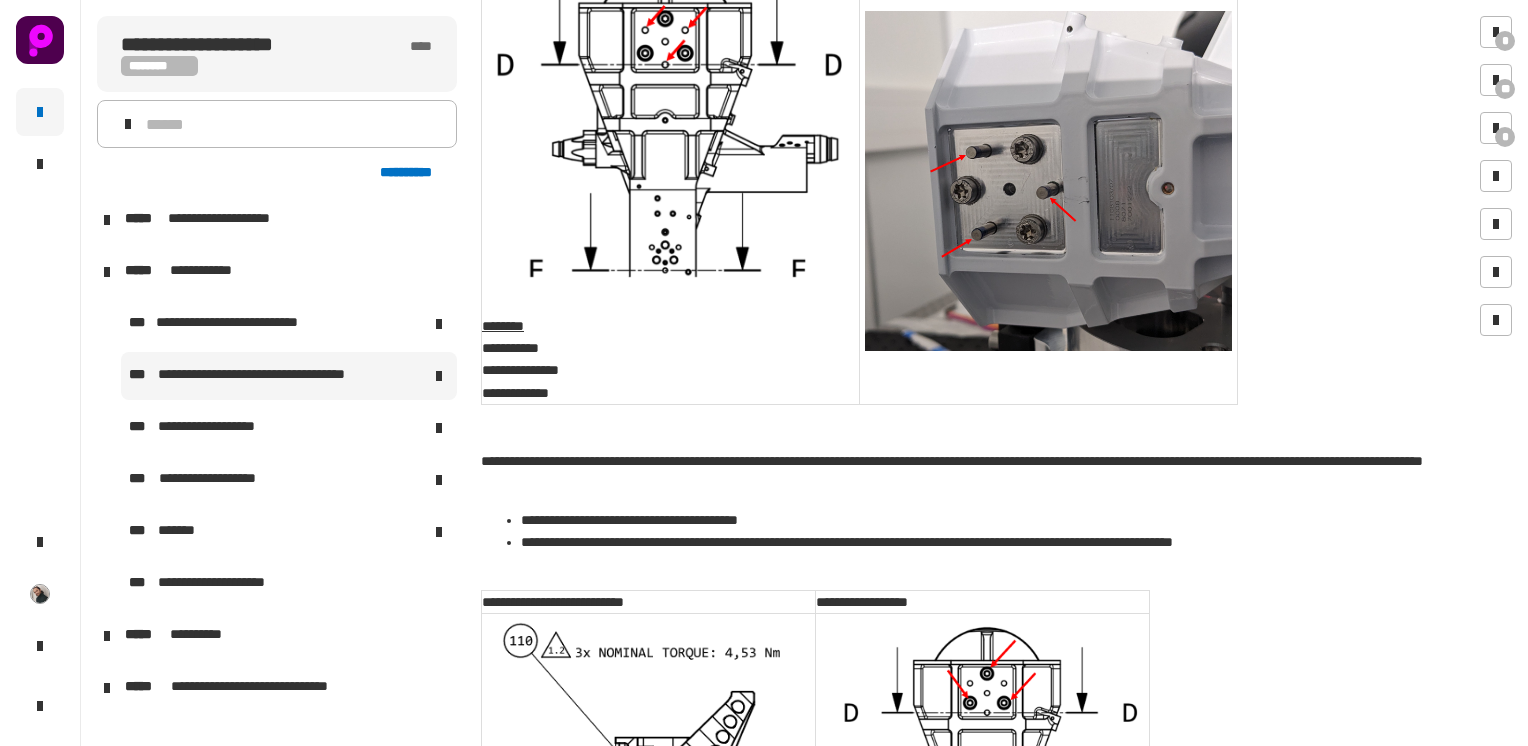 scroll, scrollTop: 4704, scrollLeft: 0, axis: vertical 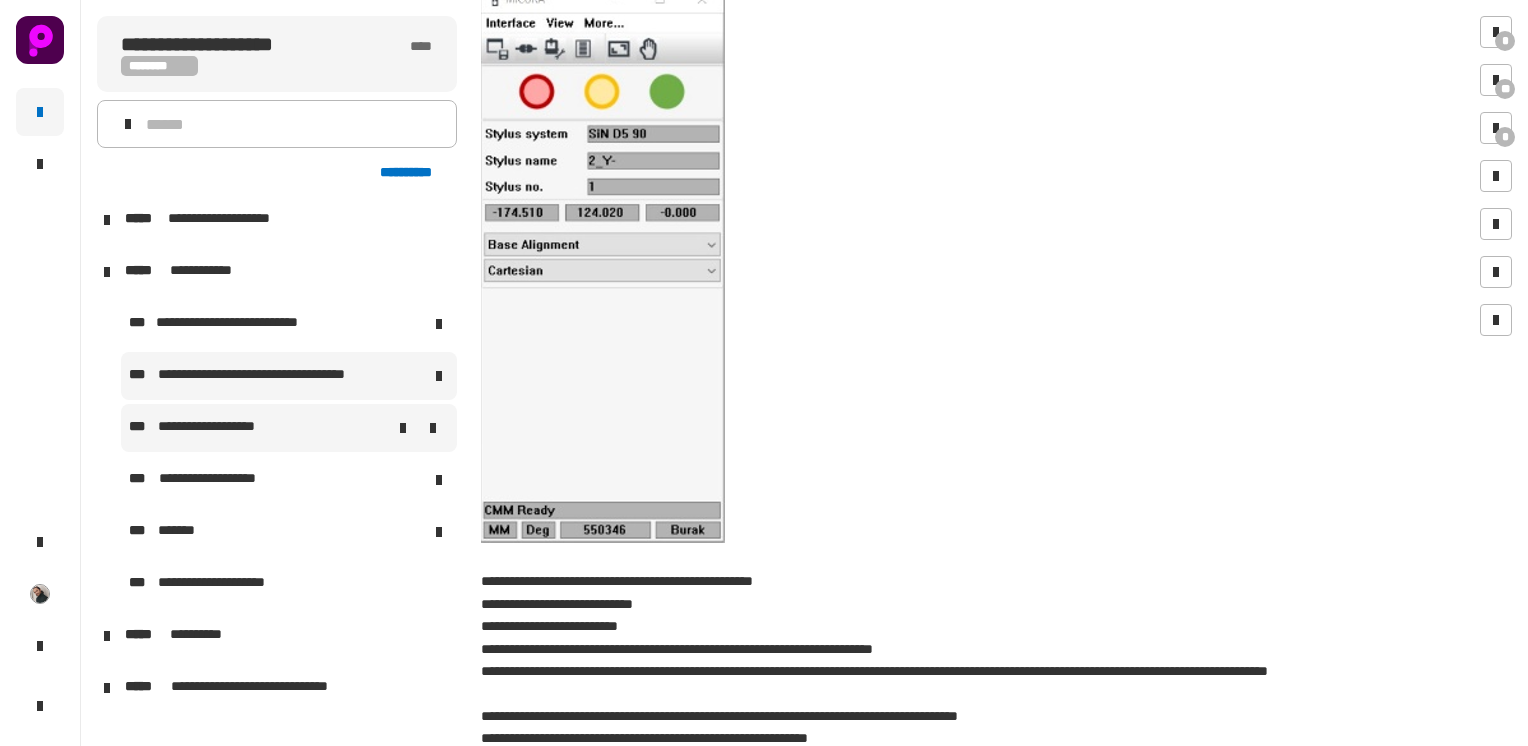 click on "**********" at bounding box center [225, 428] 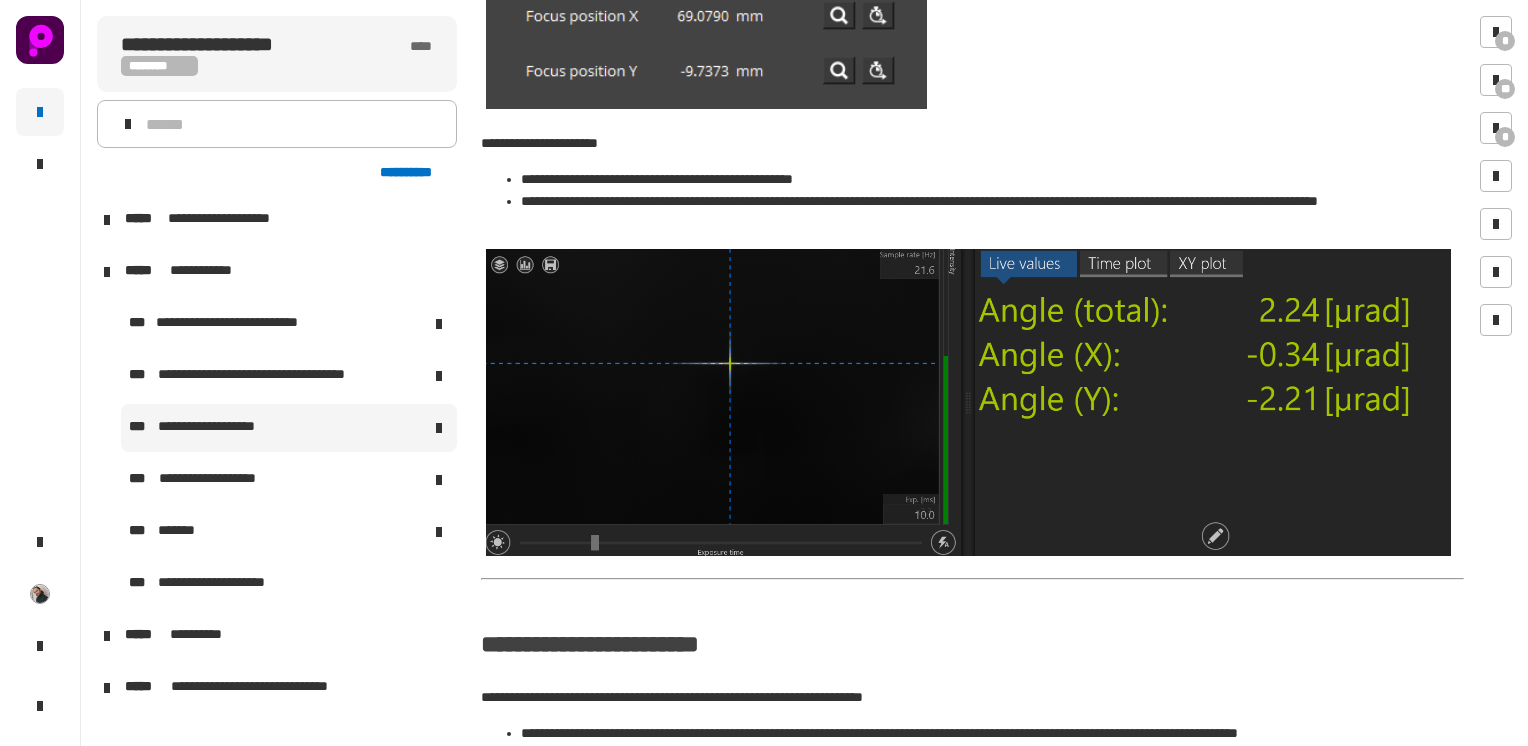 scroll, scrollTop: 6908, scrollLeft: 0, axis: vertical 